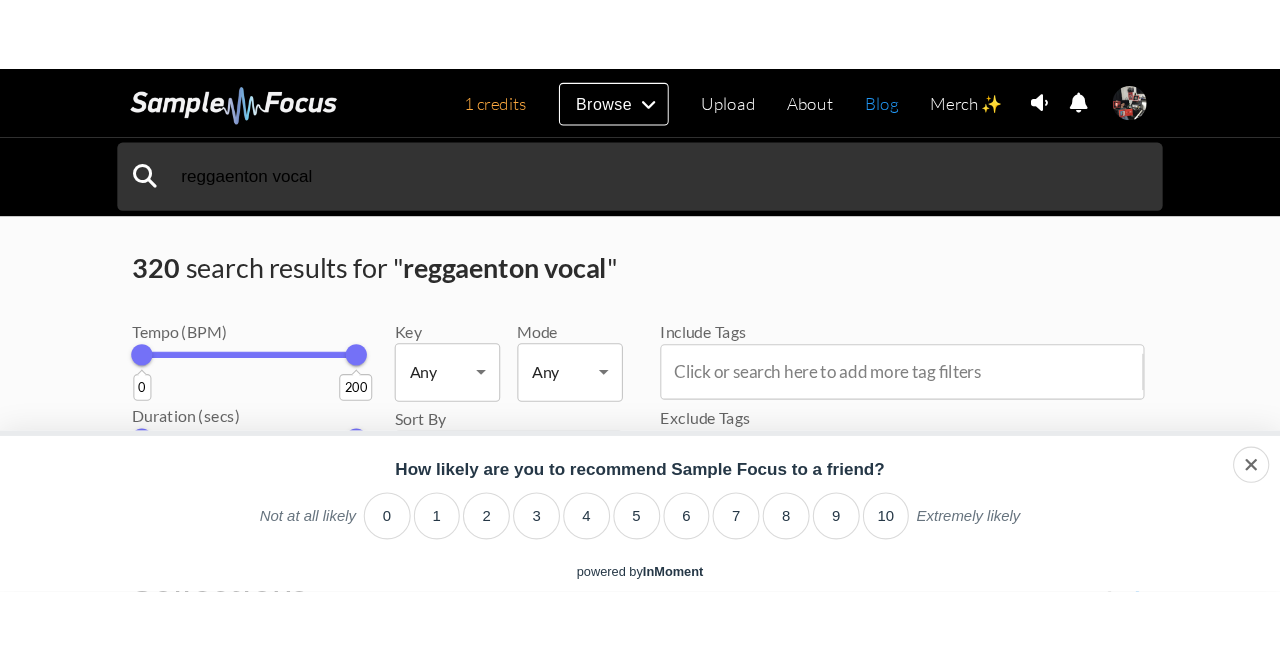 scroll, scrollTop: 0, scrollLeft: 0, axis: both 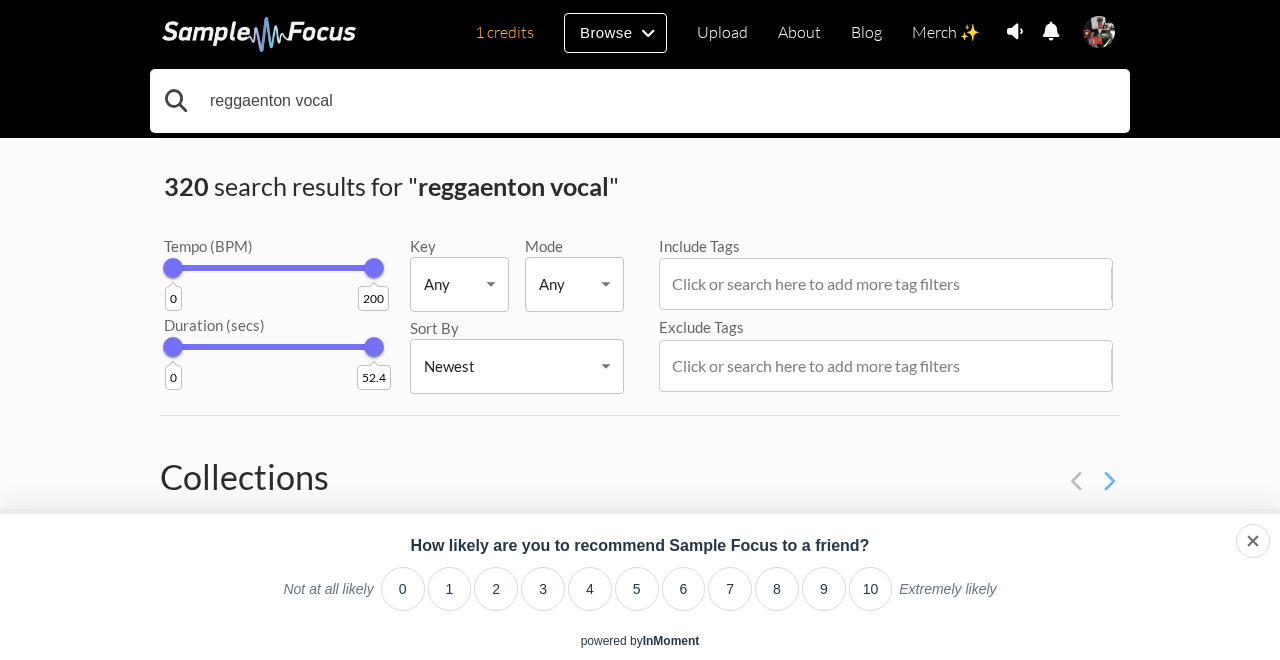 click on "reggaenton vocal" at bounding box center (640, 101) 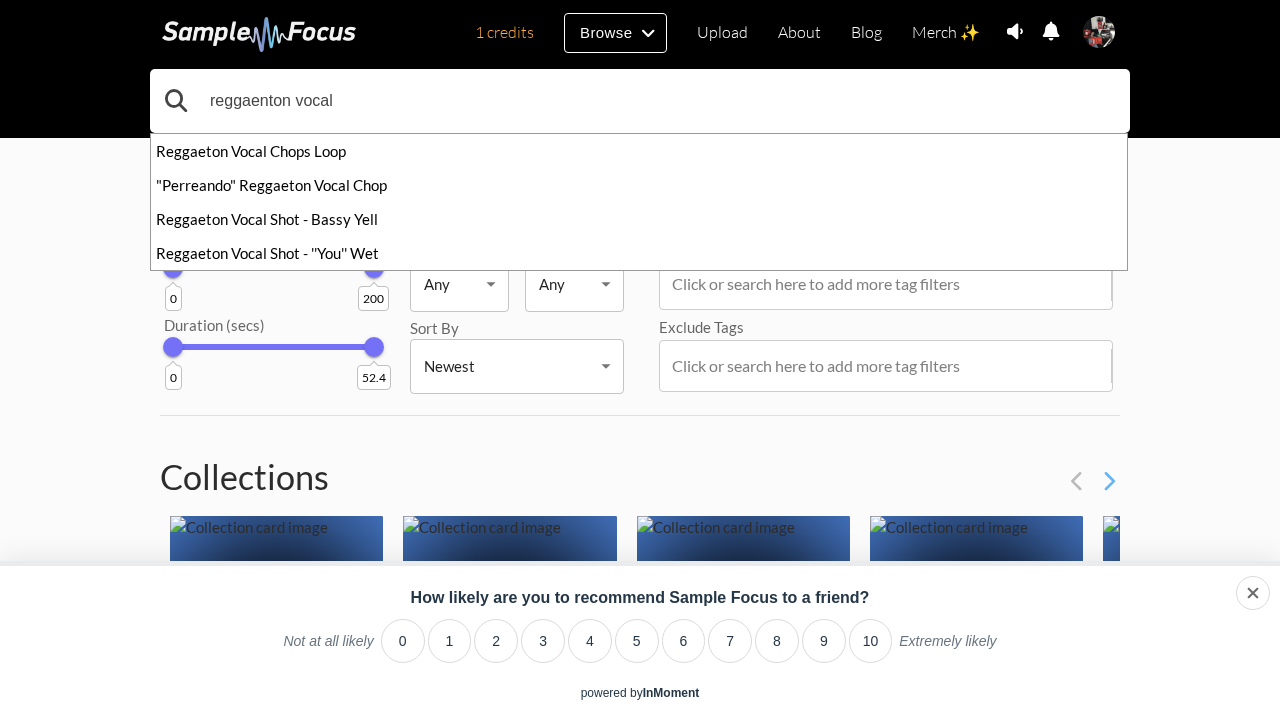 click on "reggaenton vocal" at bounding box center (640, 101) 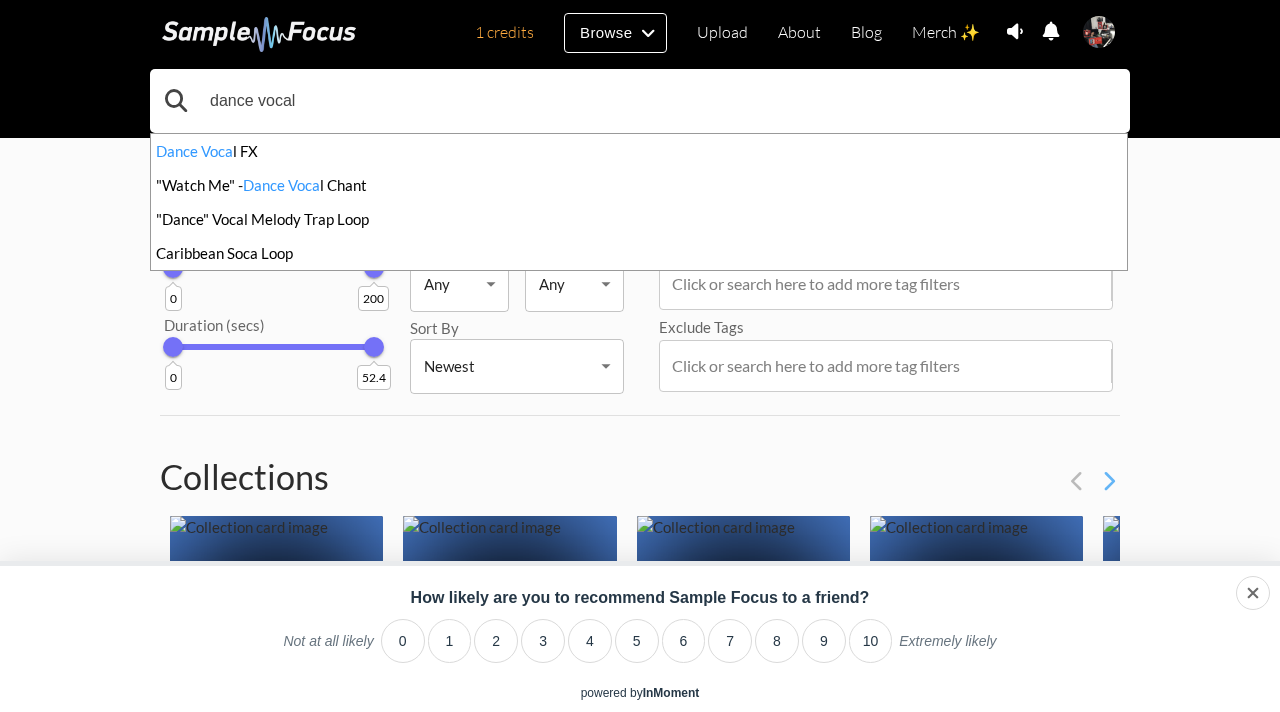 type on "dance vocal" 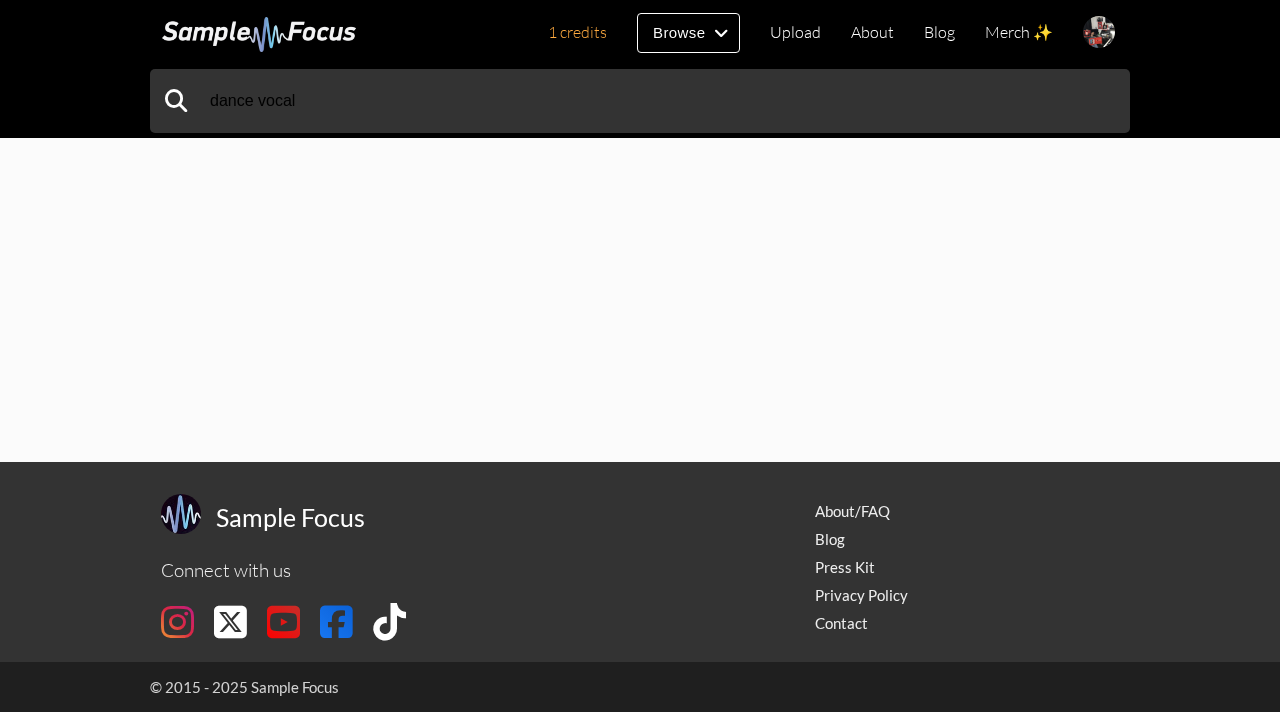 scroll, scrollTop: 0, scrollLeft: 0, axis: both 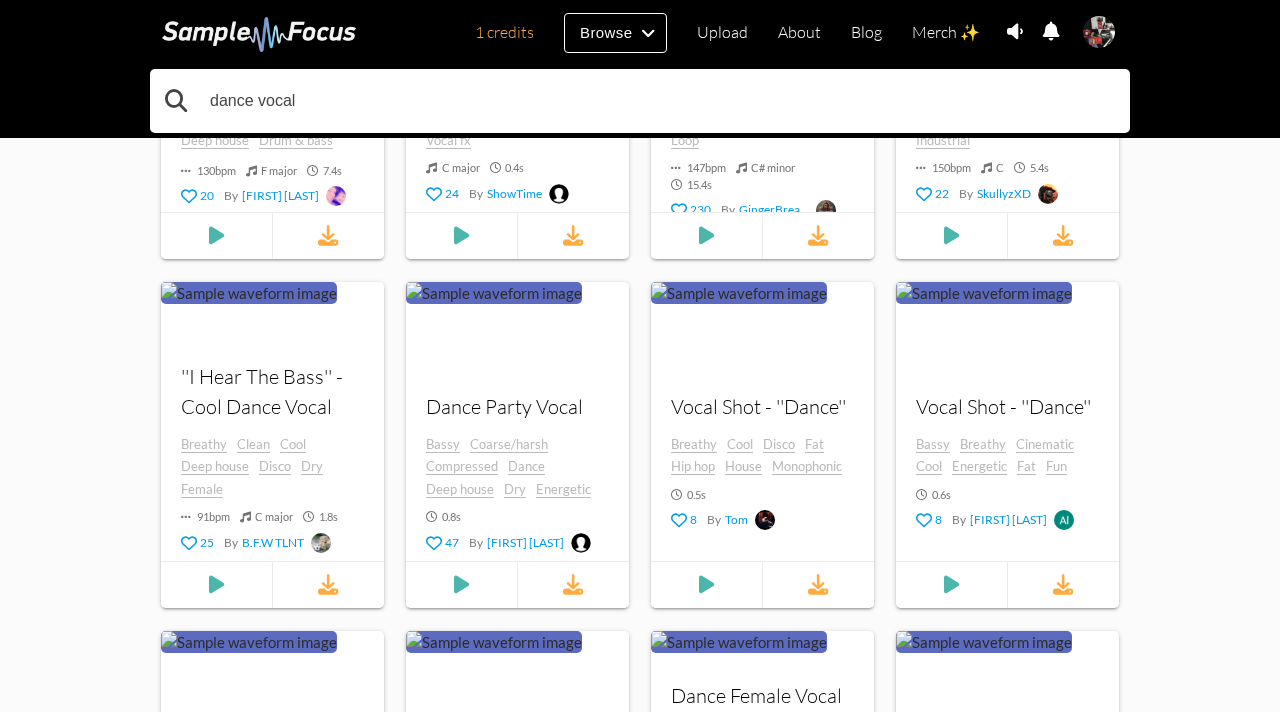 click on "dance vocal" at bounding box center (640, 101) 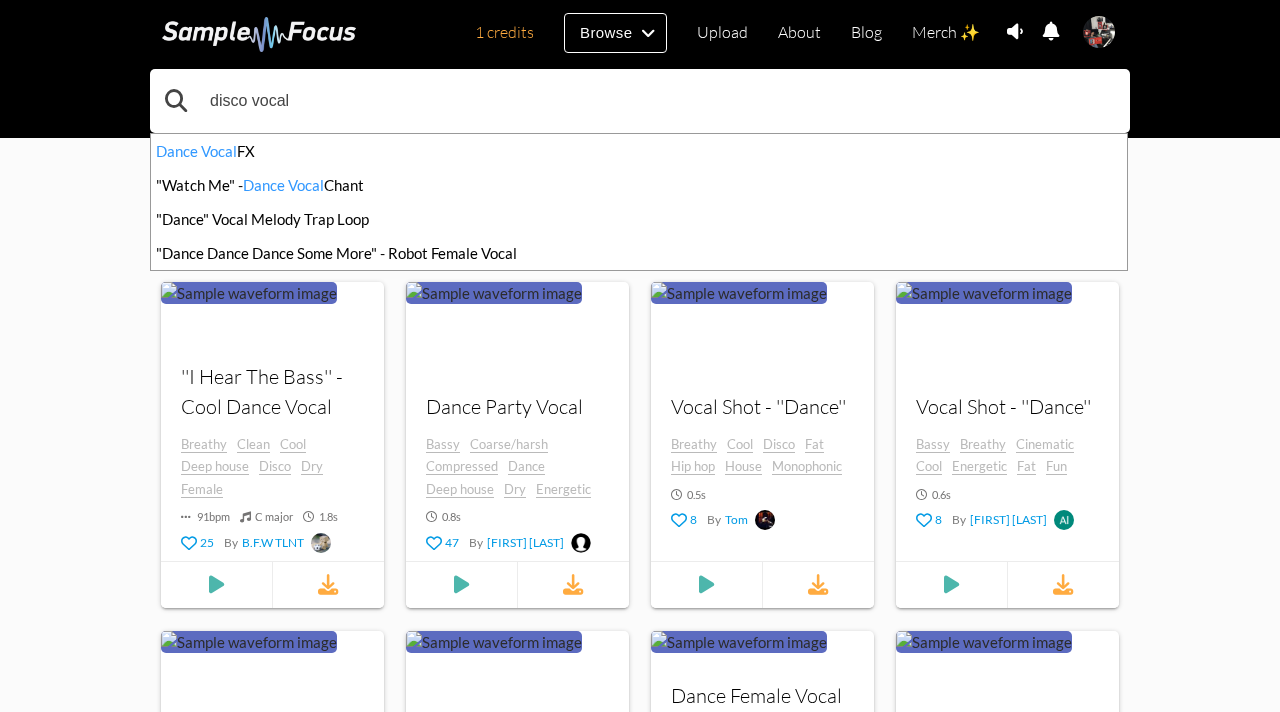 click on "disco vocal" at bounding box center [640, 101] 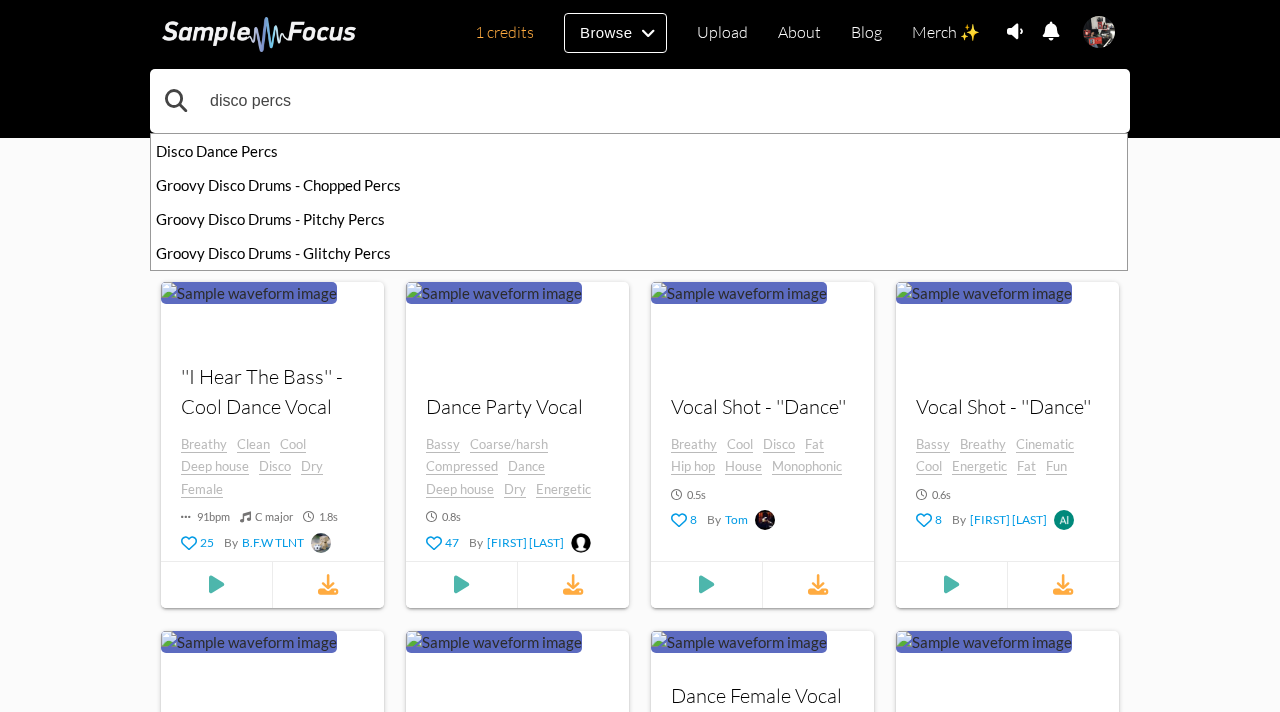 type on "disco percs" 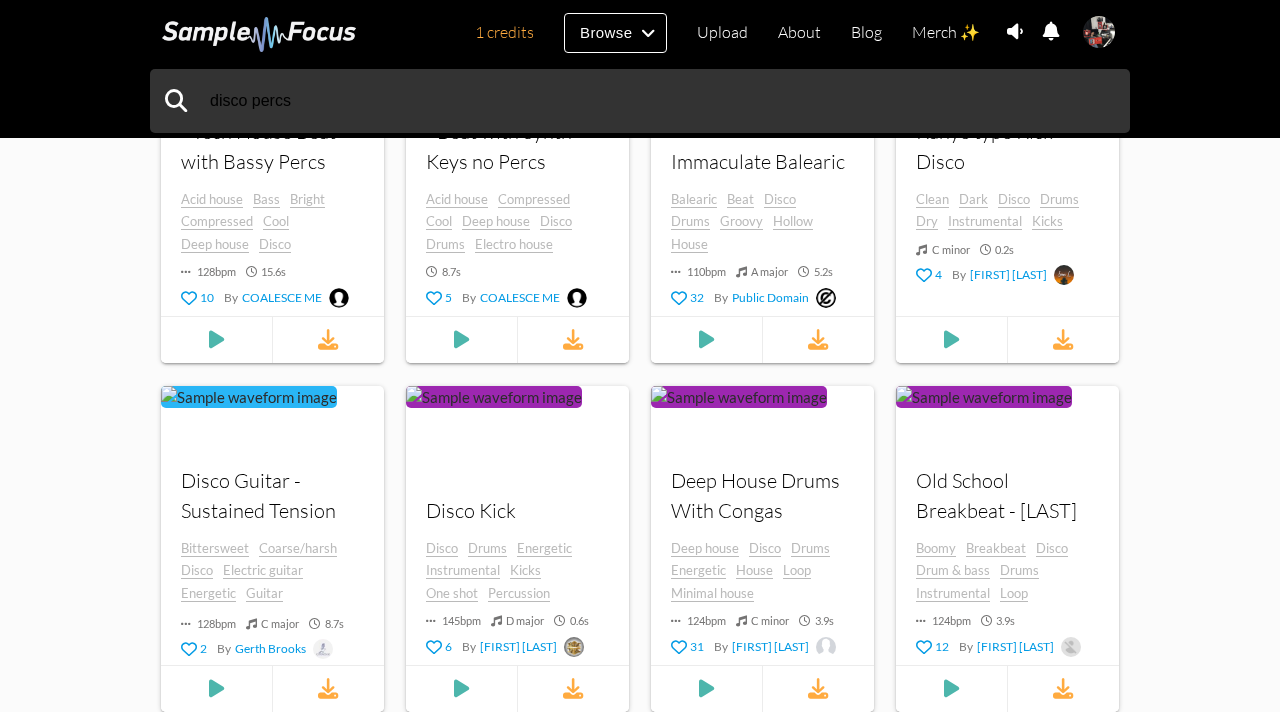 scroll, scrollTop: 2095, scrollLeft: 0, axis: vertical 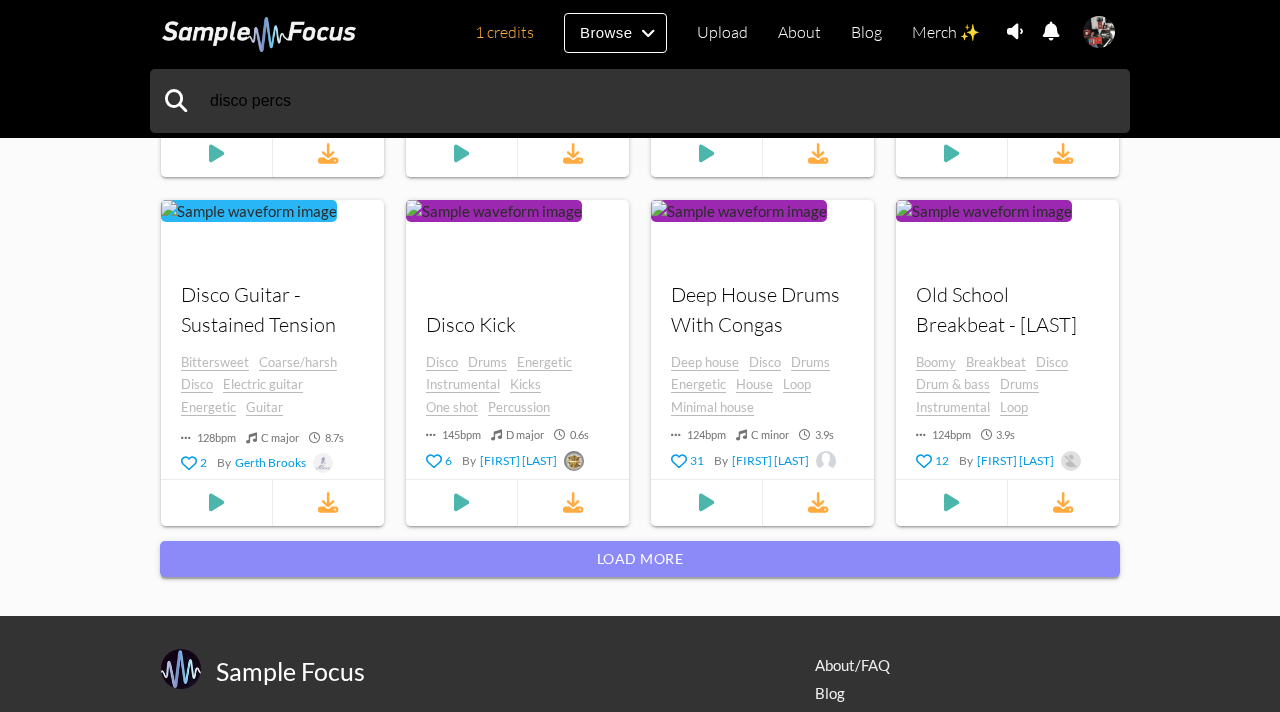 click on "Load more" at bounding box center (640, 559) 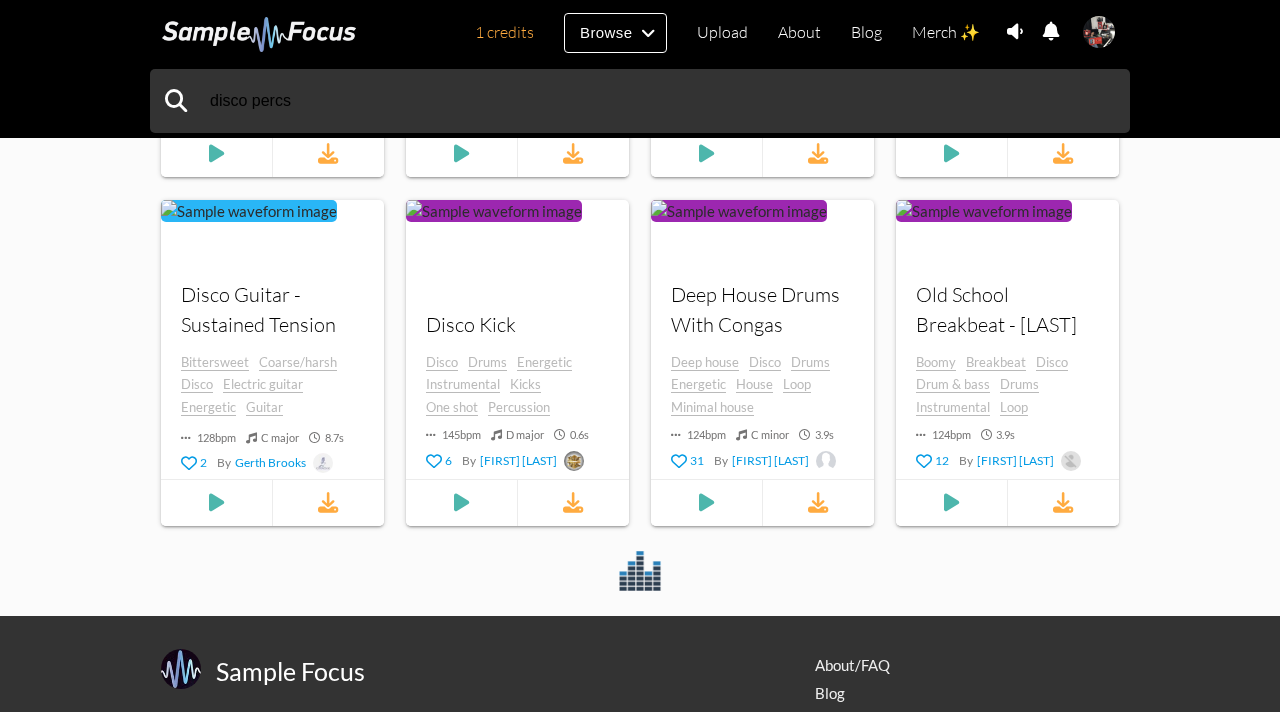 scroll, scrollTop: 2140, scrollLeft: 0, axis: vertical 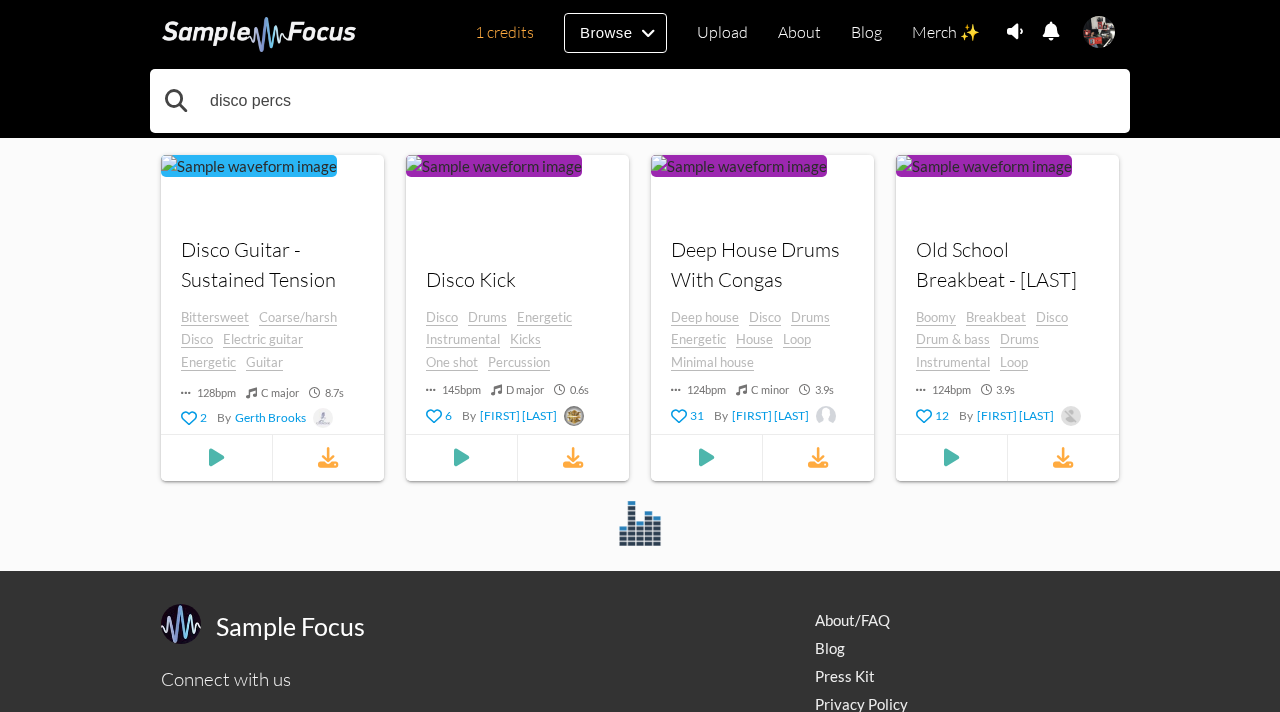 click on "disco percs" at bounding box center [640, 101] 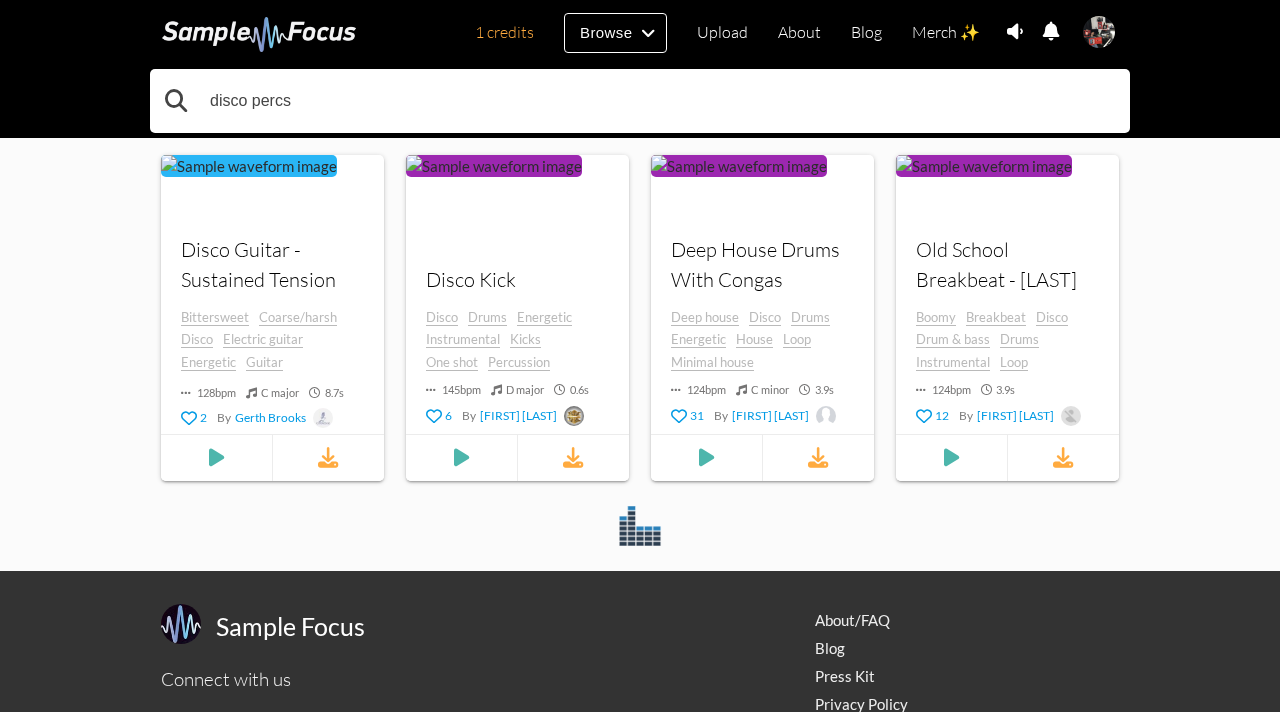 click on "disco percs" at bounding box center [640, 101] 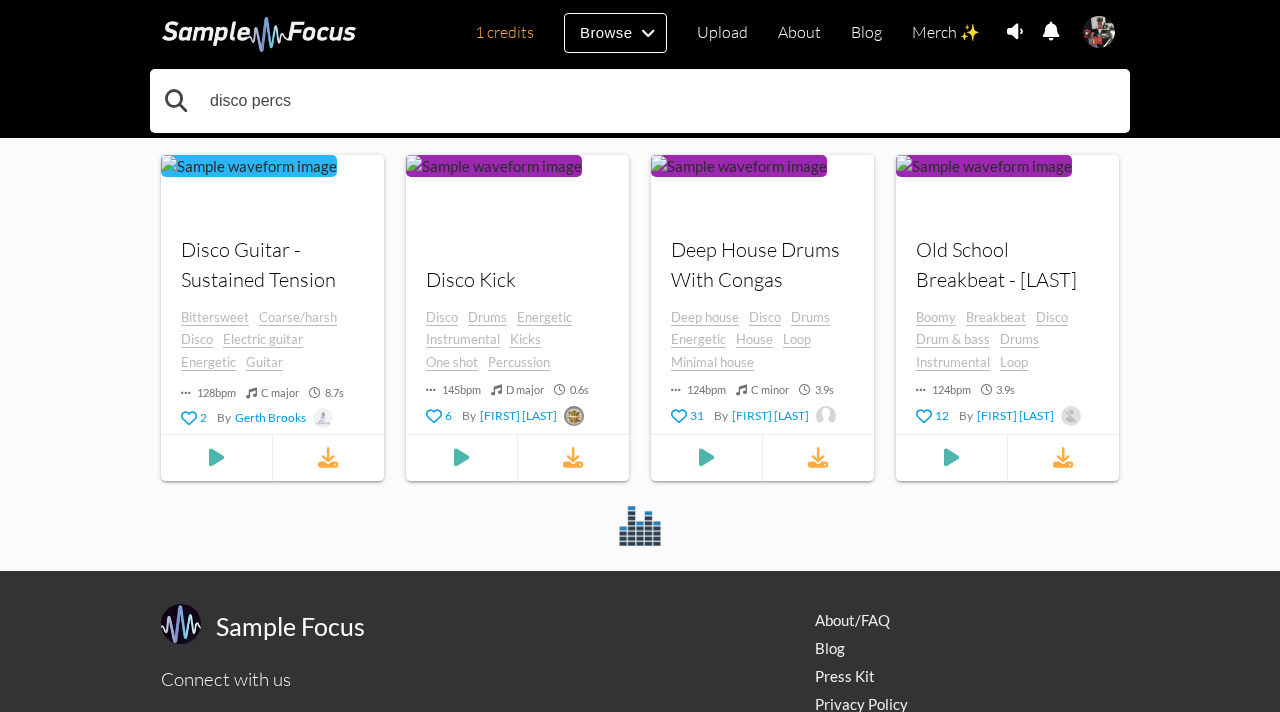click on "disco percs" at bounding box center [640, 101] 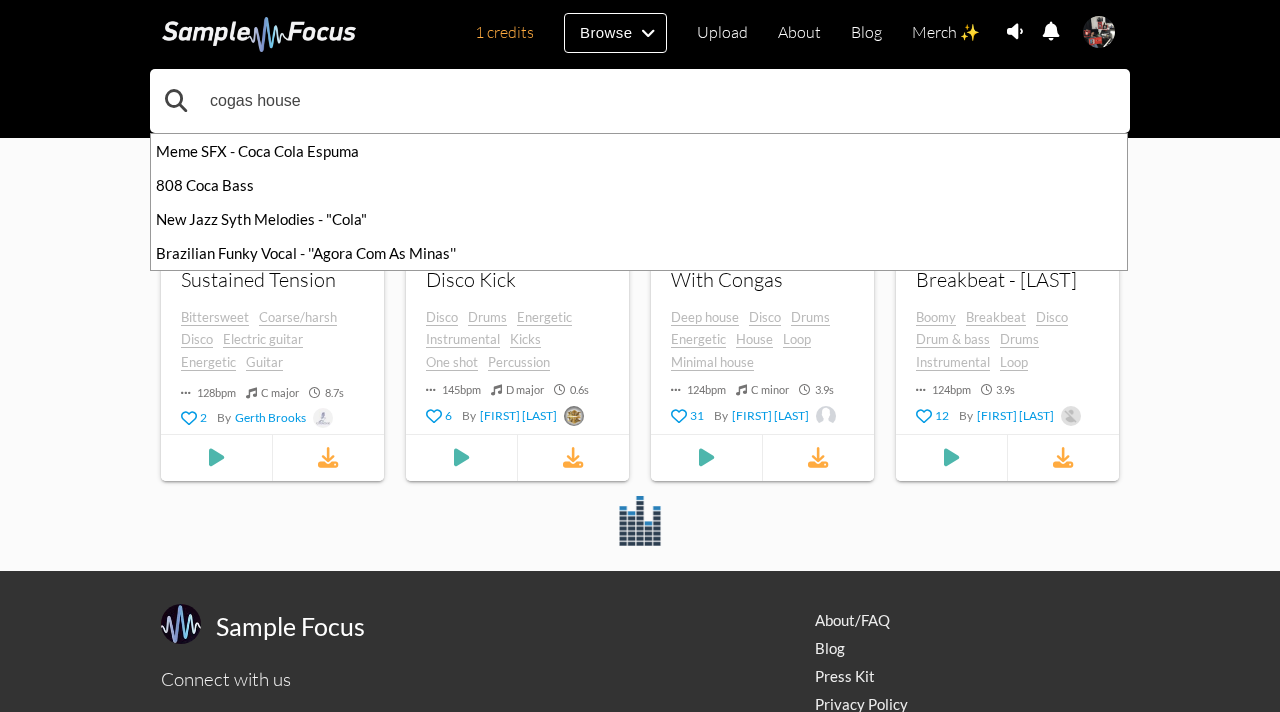 type on "cogas house" 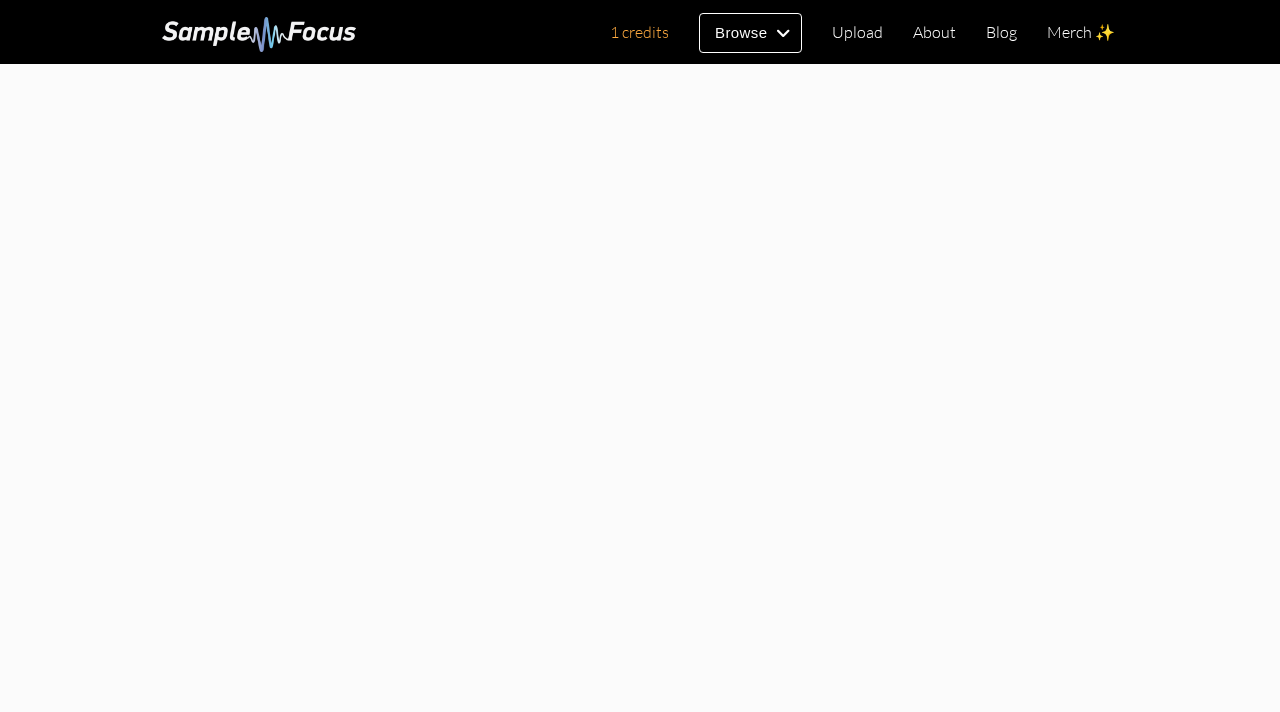 scroll, scrollTop: 0, scrollLeft: 0, axis: both 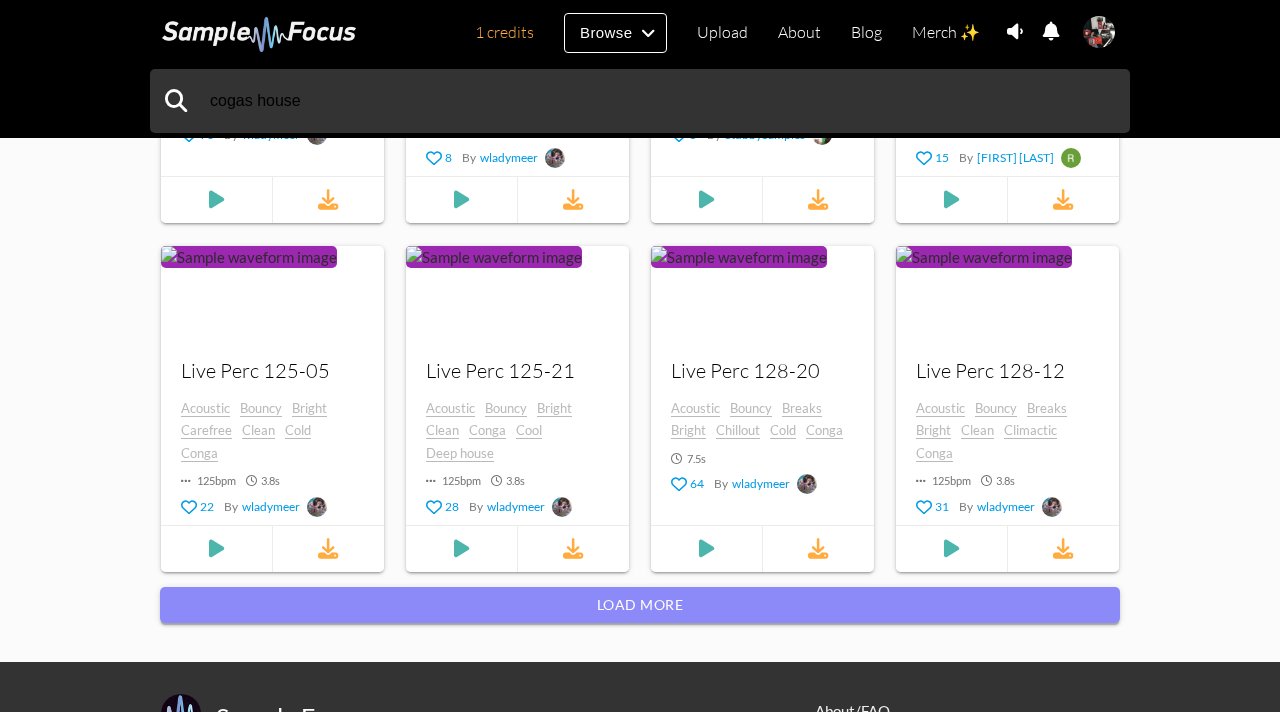 click on "Load more" at bounding box center [640, 605] 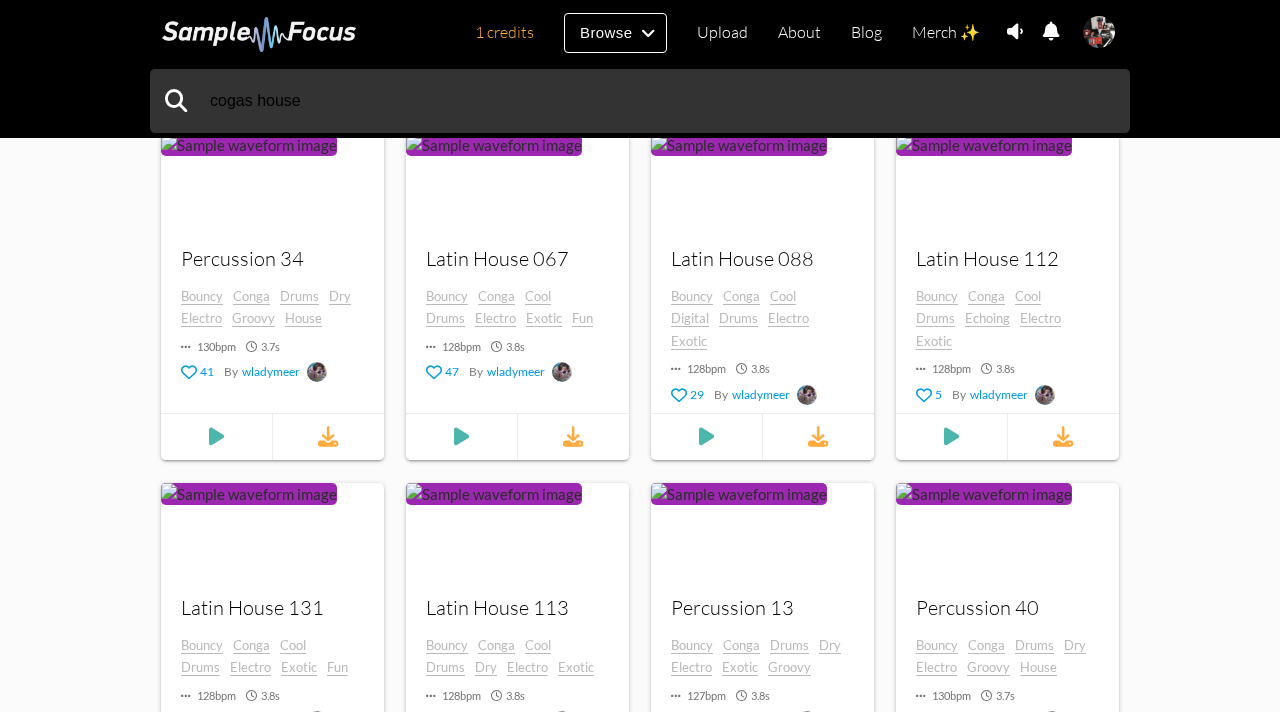 scroll, scrollTop: 1793, scrollLeft: 0, axis: vertical 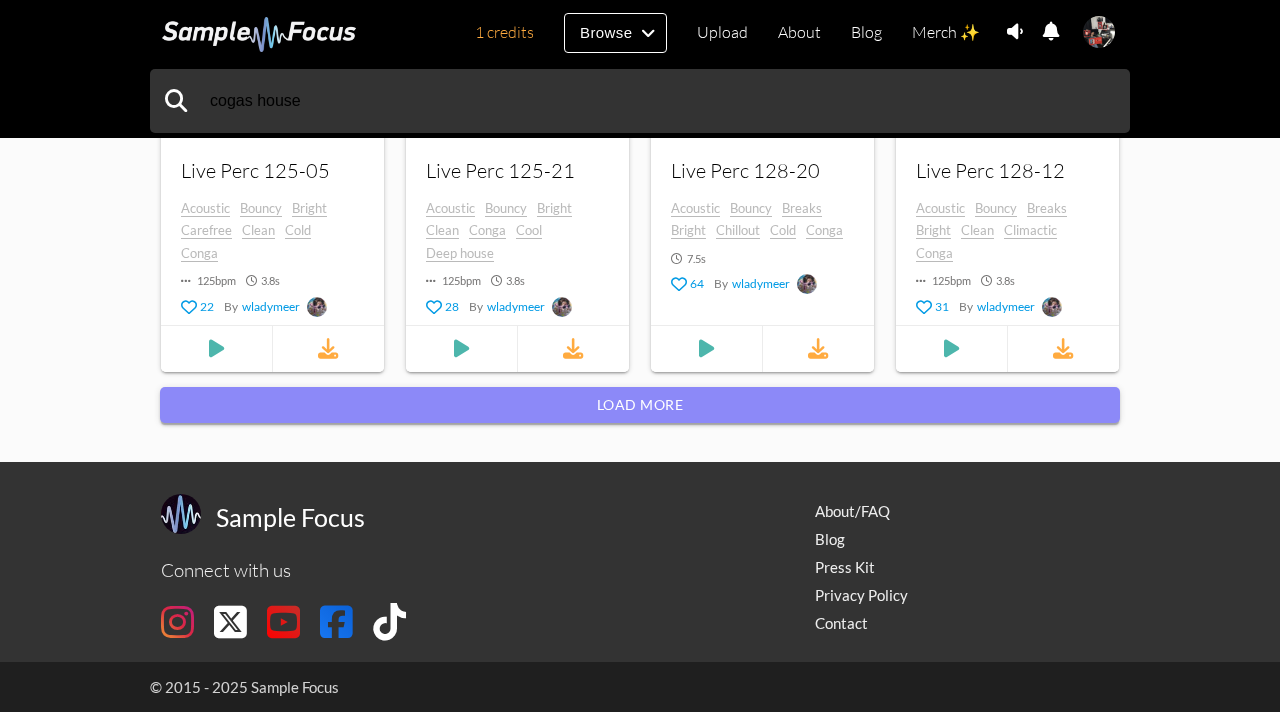 click on "Load more" at bounding box center [640, 405] 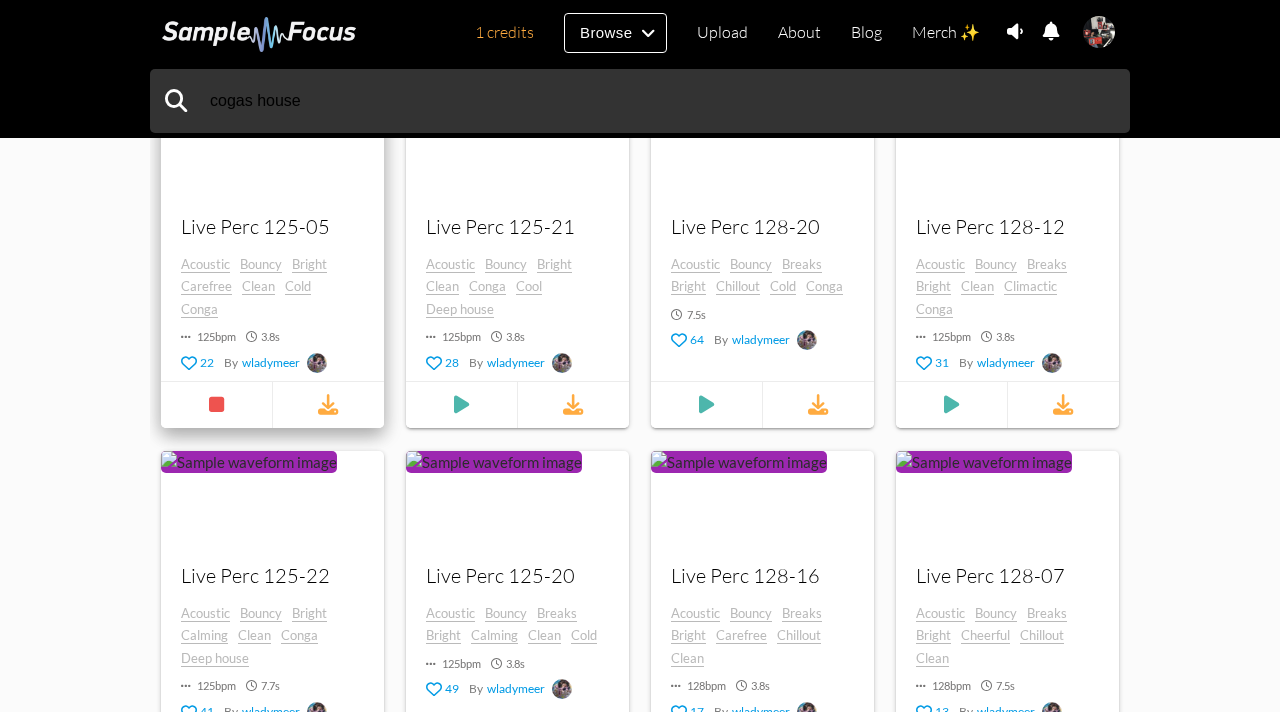 scroll, scrollTop: 2431, scrollLeft: 0, axis: vertical 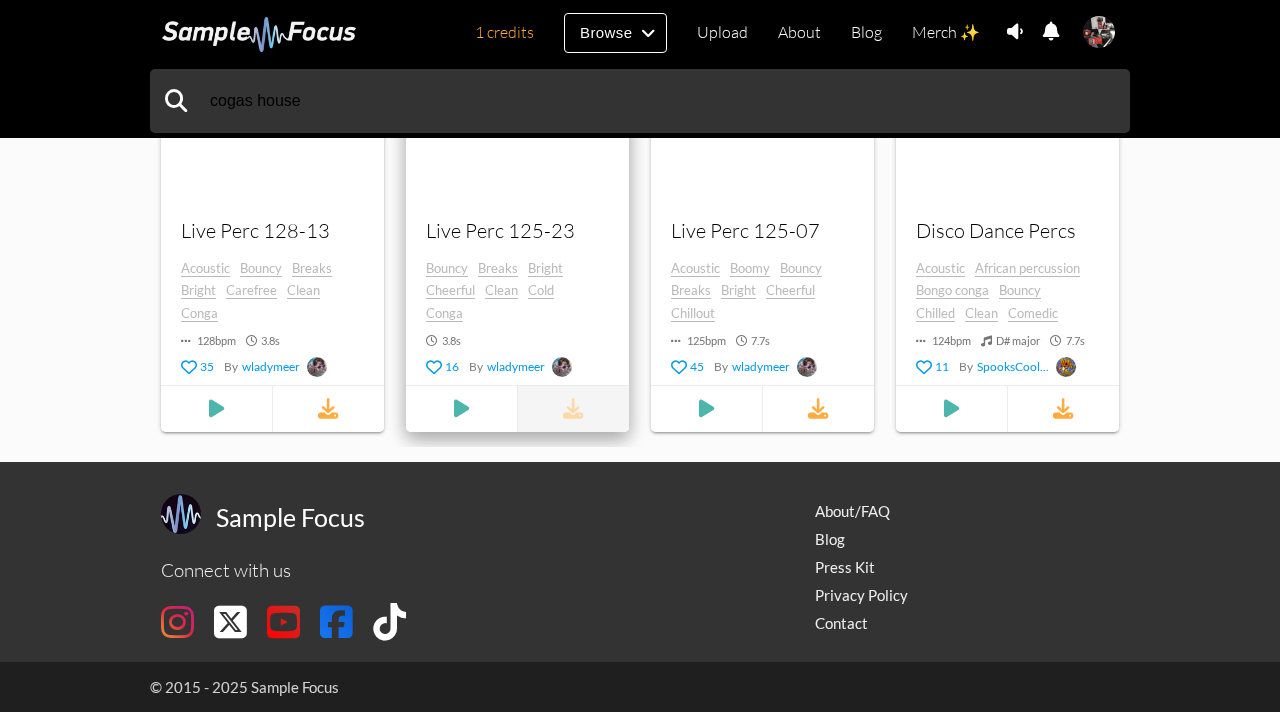 click at bounding box center (573, 408) 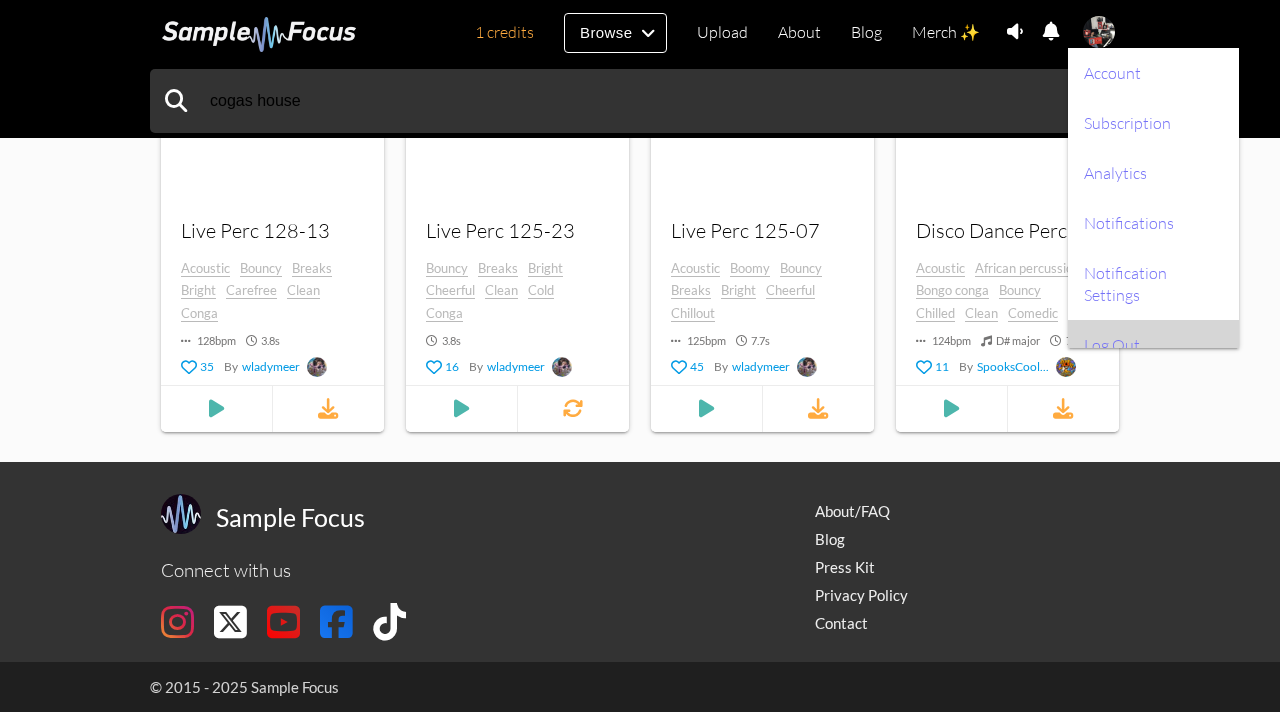 click on "Log Out" at bounding box center [1153, 345] 